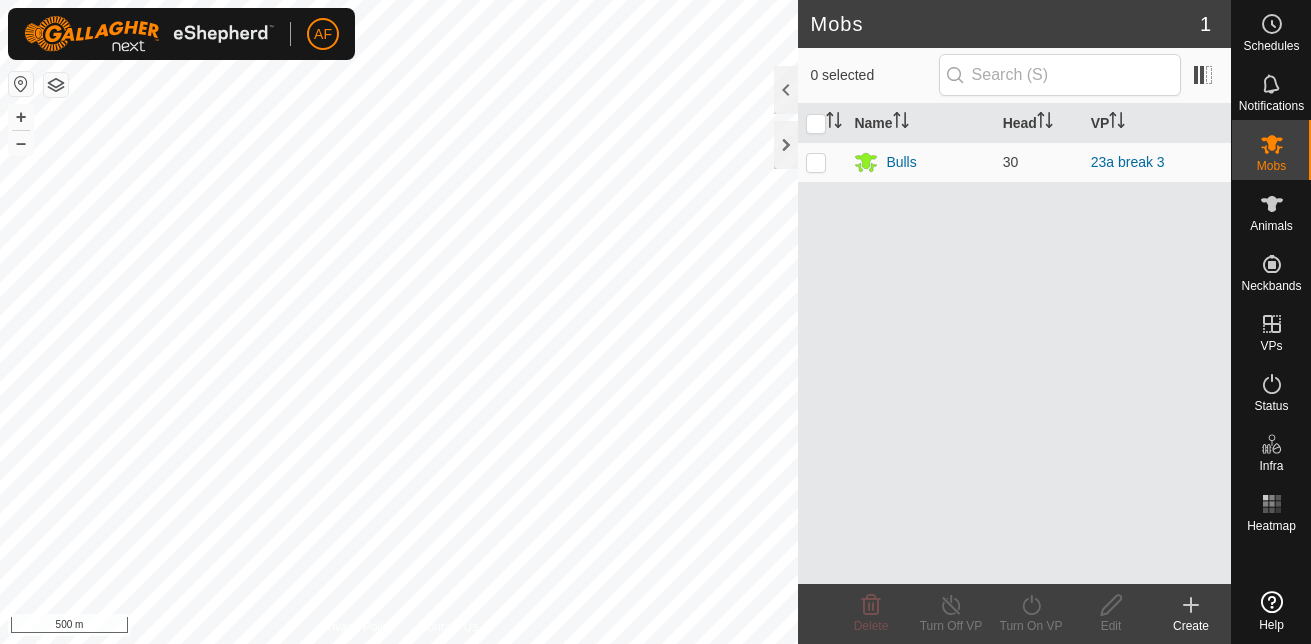 scroll, scrollTop: 0, scrollLeft: 0, axis: both 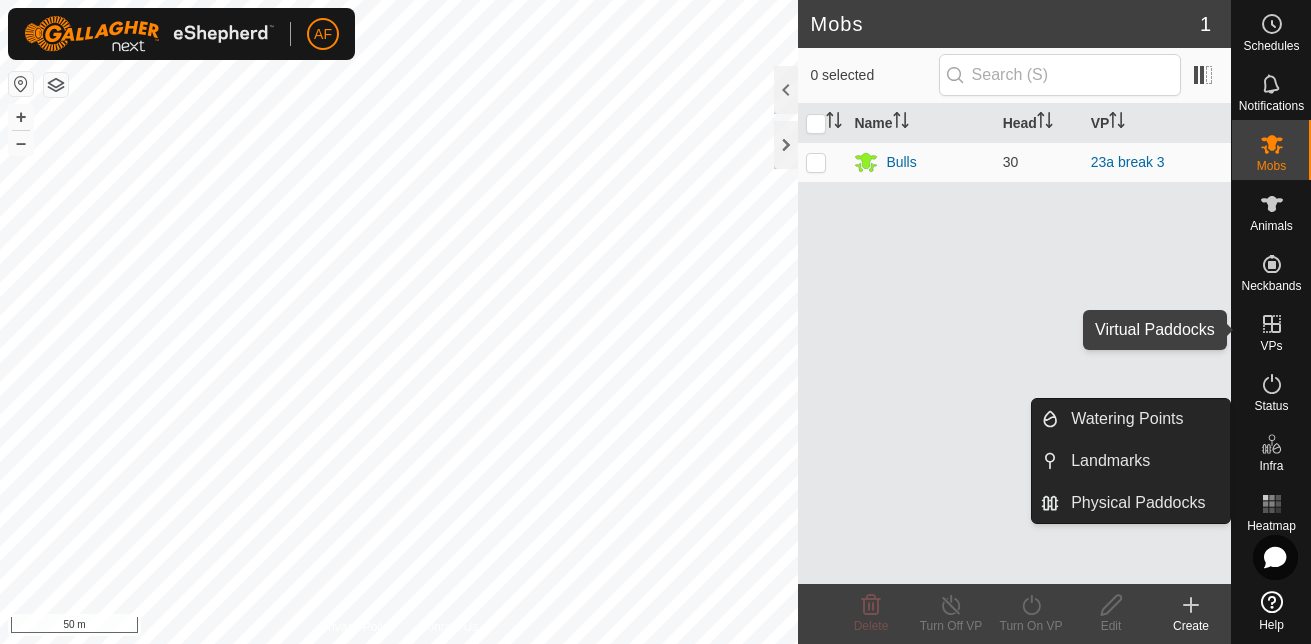 click 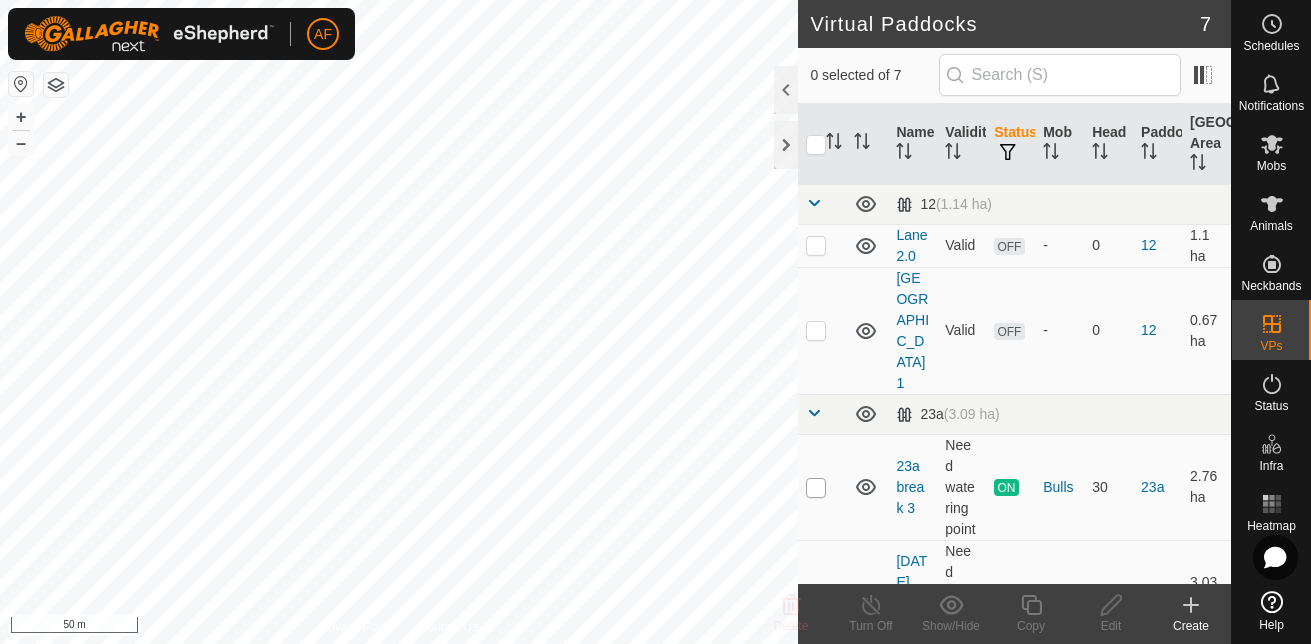 click at bounding box center (816, 488) 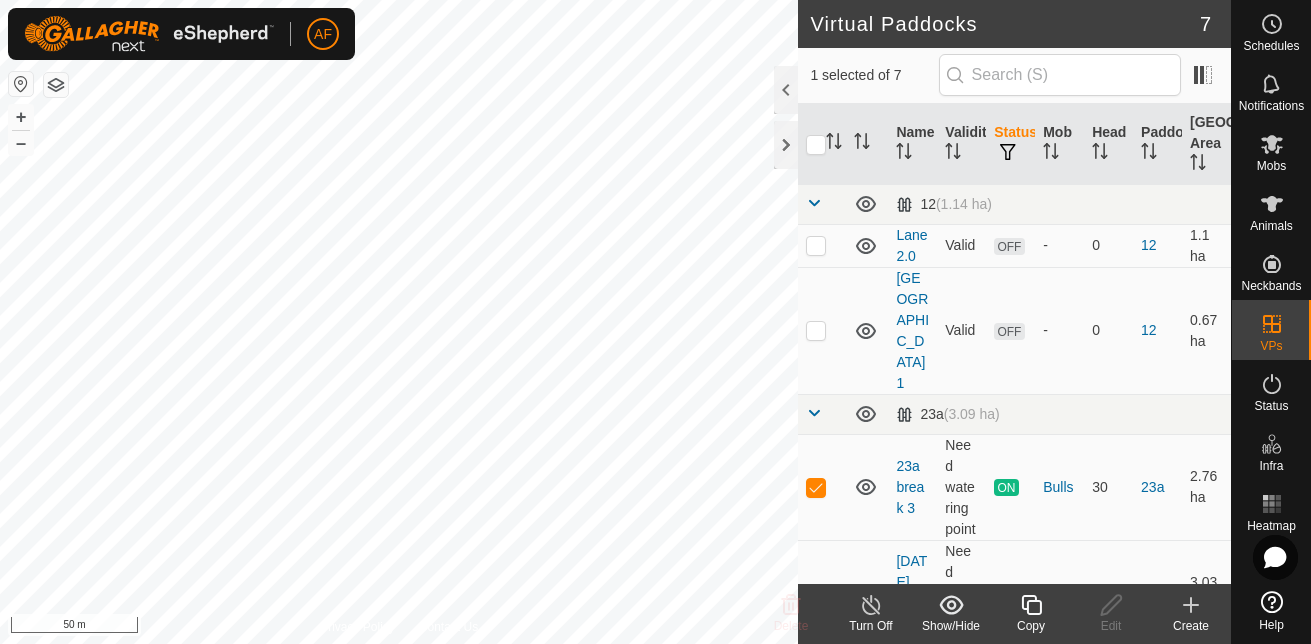 click 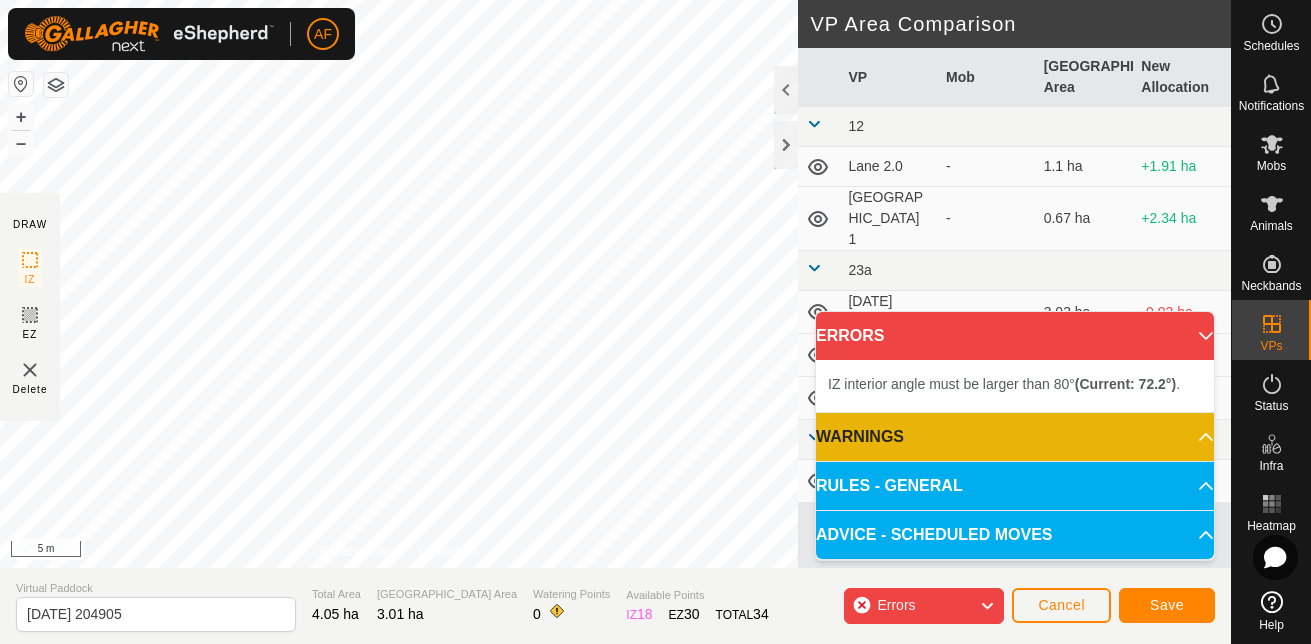 click on "AF Schedules Notifications Mobs Animals Neckbands VPs Status Infra Heatmap Help DRAW IZ EZ Delete Privacy Policy Contact Us + – ⇧ i 5 m VP Area Comparison     VP   Mob   [GEOGRAPHIC_DATA] Area   New Allocation  12  Lane 2.0  -  1.1 ha  +1.91 ha  [GEOGRAPHIC_DATA] 1  -  0.67 ha  +2.34 ha 23a  [DATE] 124209  -  3.03 ha  -0.02 ha  23a 1st break  -  2.01 ha  +1 ha  East boundary  -  2.41 ha  +0.6 ha 4(1)  Total rough block  -  0.4 ha  +2.61 ha Virtual Paddock [DATE] 204905 Total Area 4.05 ha Grazing Area 3.01 ha Watering Points 0 Available Points  IZ   18  EZ  30  TOTAL   34 Errors Cancel Save
ERRORS IZ interior angle must be larger than 80°  (Current: 72.2°) . WARNINGS There are  no watering points  within the VP. RULES - GENERAL To make a VP valid for activation, it must meet the following requirements: No sharp corners: Each  IZ  angle must be larger than 80° – Use at least  4 points . Each  EZ  angle must be larger than 100° – Use at least  5 points . Boundaries: IZ  and  EZs  must not  ." at bounding box center [655, 322] 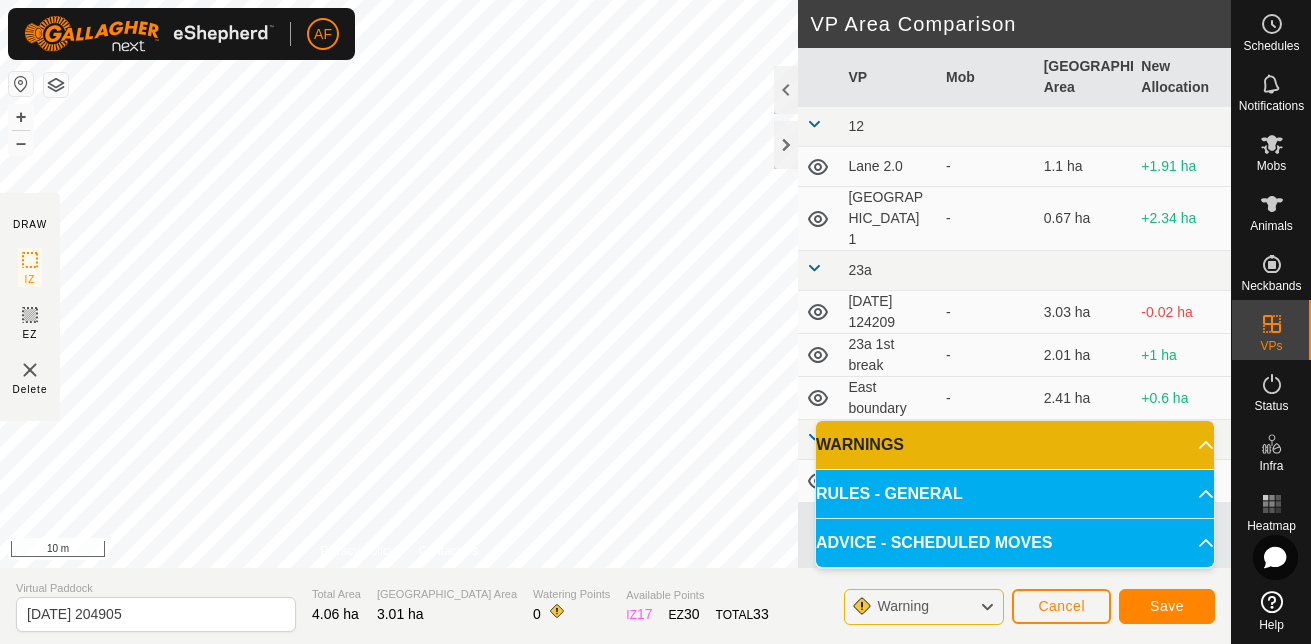 click on "AF Schedules Notifications Mobs Animals Neckbands VPs Status Infra Heatmap Help DRAW IZ EZ Delete Privacy Policy Contact Us IZ interior angle must be larger than 80°  (Current: 72.2°) . + – ⇧ i 10 m VP Area Comparison     VP   Mob   [GEOGRAPHIC_DATA] Area   New Allocation  12  Lane 2.0  -  1.1 ha  +1.91 ha  [GEOGRAPHIC_DATA] 1  -  0.67 ha  +2.34 ha 23a  [DATE] 124209  -  3.03 ha  -0.02 ha  23a 1st break  -  2.01 ha  +1 ha  East boundary  -  2.41 ha  +0.6 ha 4(1)  Total rough block  -  0.4 ha  +2.61 ha Virtual Paddock [DATE] 204905 Total Area 4.06 ha Grazing Area 3.01 ha Watering Points 0 Available Points  IZ   17  EZ  30  TOTAL   33 Warning Cancel Save
WARNINGS There are  no watering points  within the VP. RULES - GENERAL To make a VP valid for activation, it must meet the following requirements: No sharp corners: Each  IZ  angle must be larger than 80° – Use at least  4 points . Each  EZ  angle must be larger than 100° – Use at least  5 points . Boundaries: IZ  and  EZs  must not   or  ." at bounding box center [655, 322] 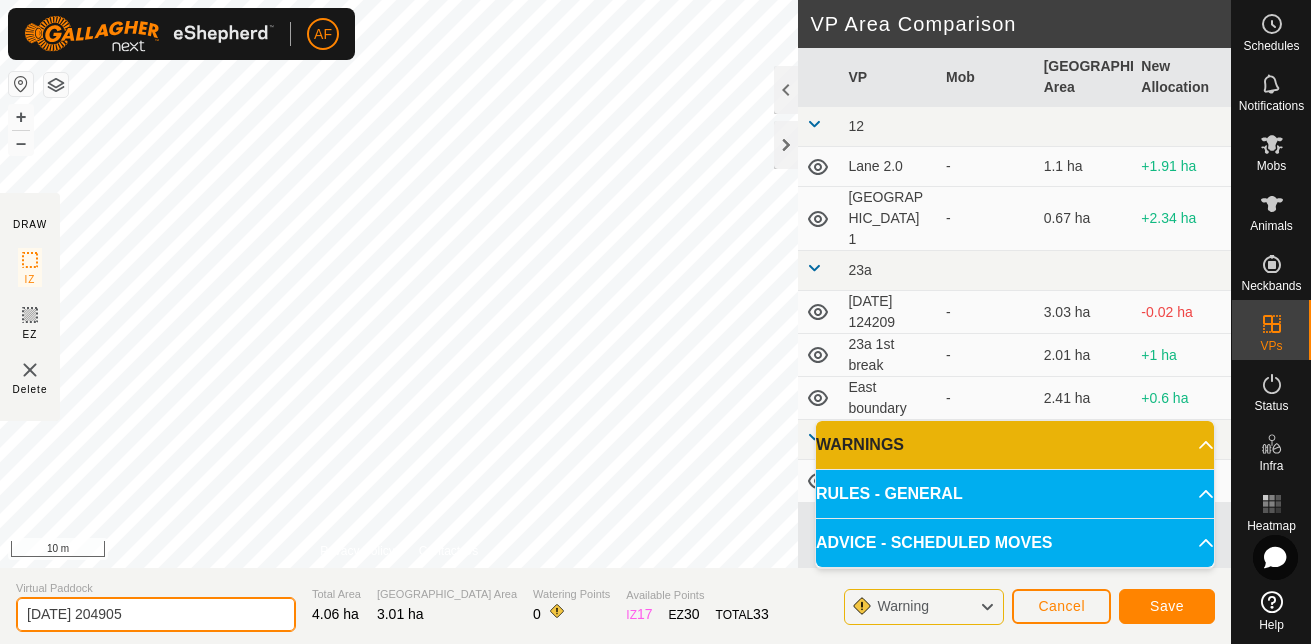 drag, startPoint x: 161, startPoint y: 610, endPoint x: 29, endPoint y: 609, distance: 132.00378 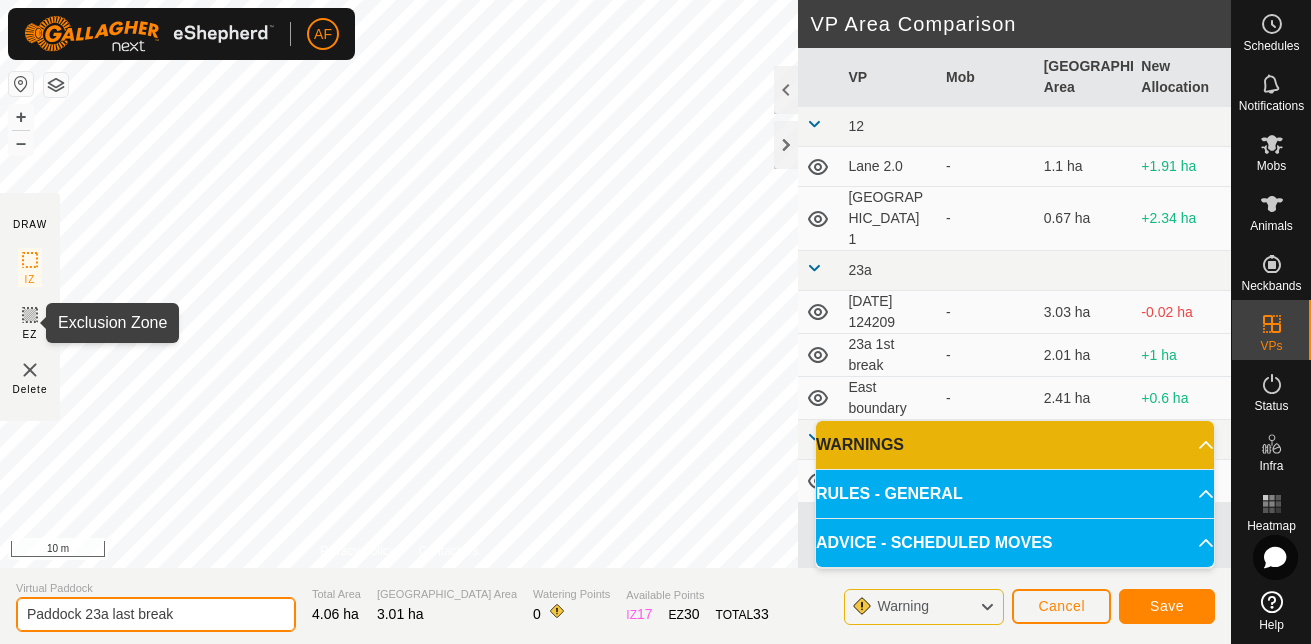 type on "Paddock 23a last break" 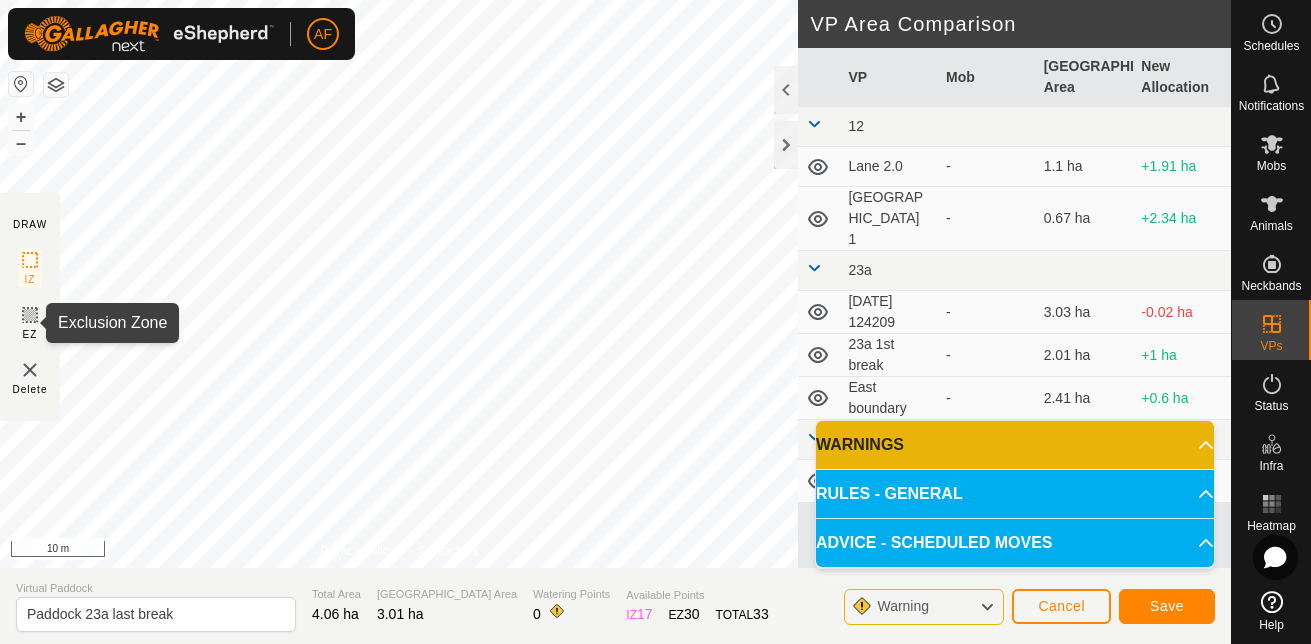 click 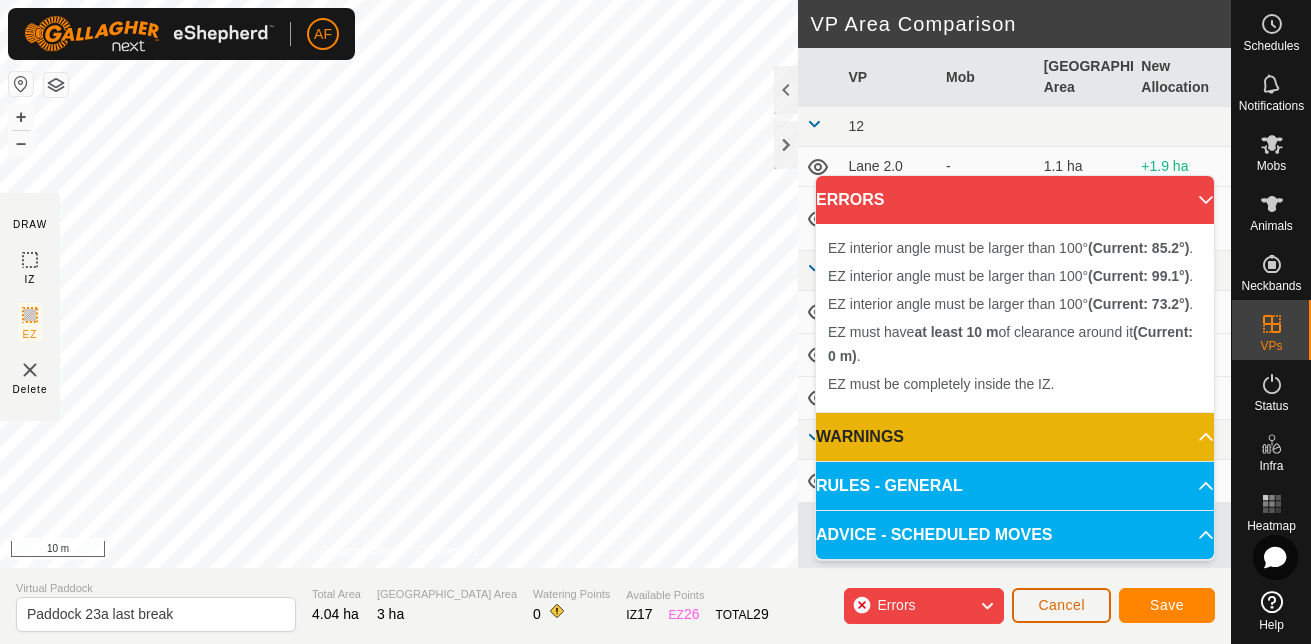 click on "Cancel" 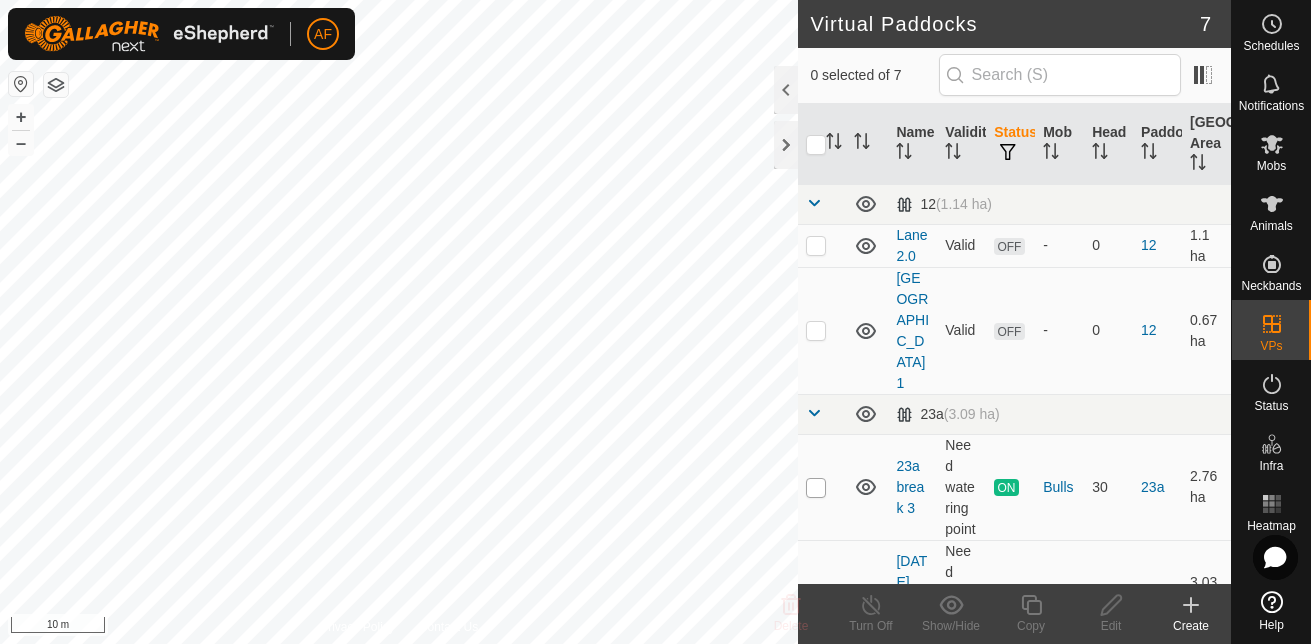 click at bounding box center [816, 488] 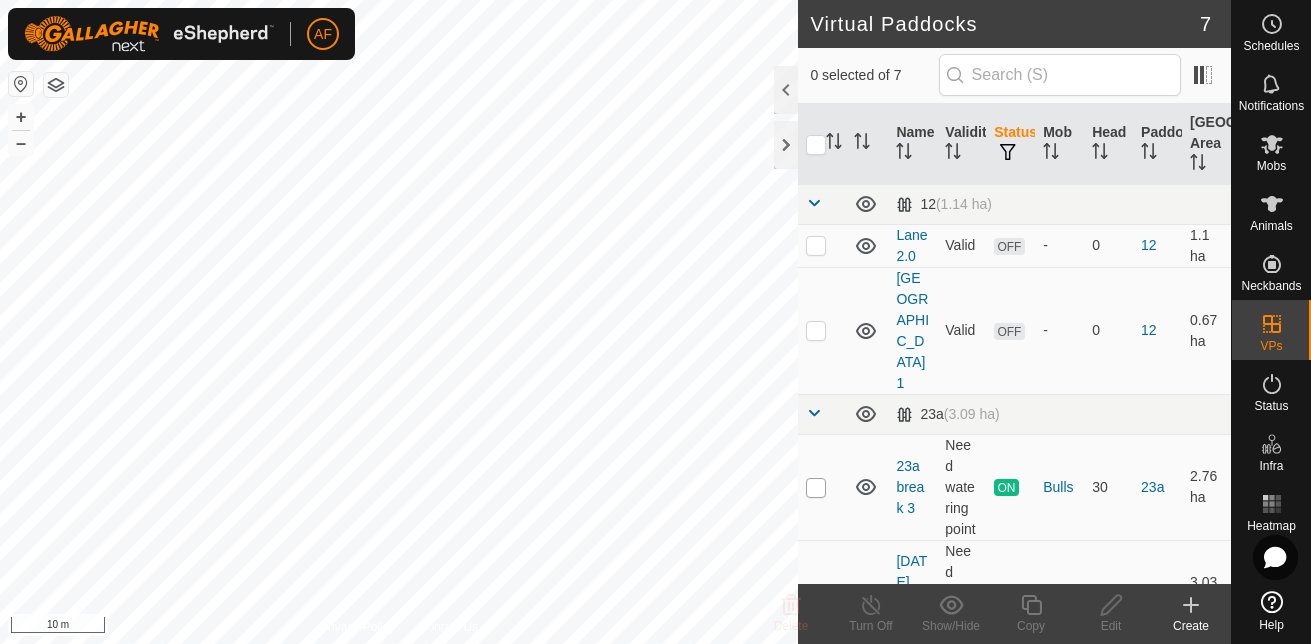 checkbox on "true" 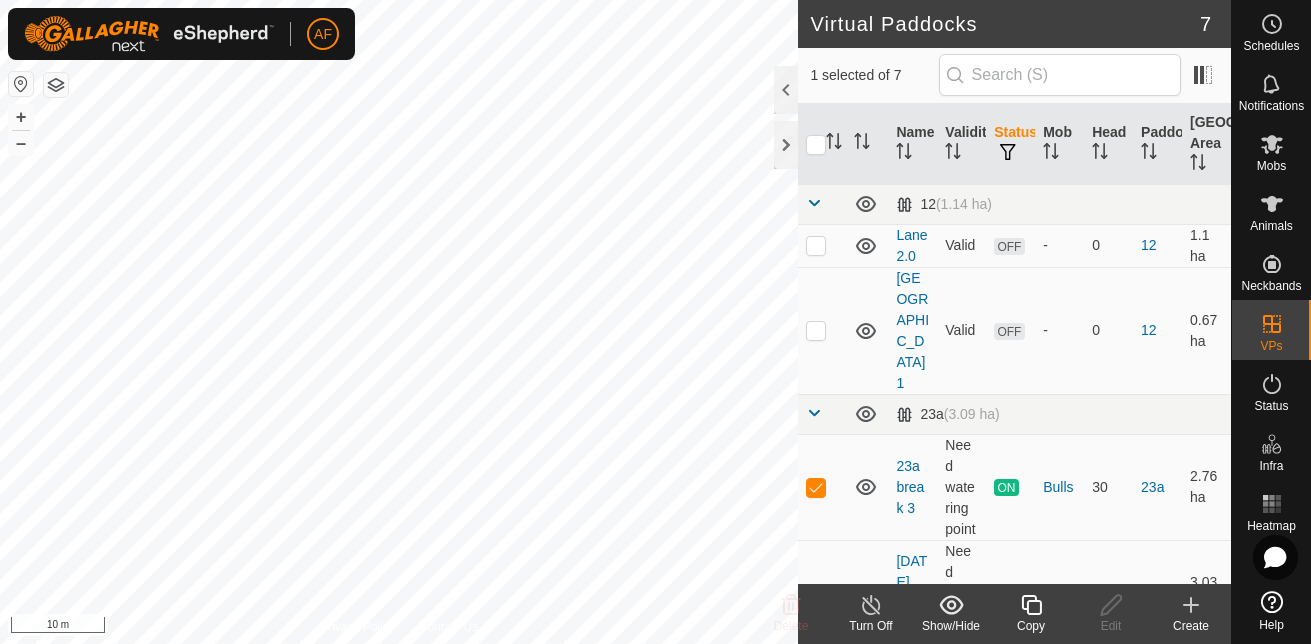 click 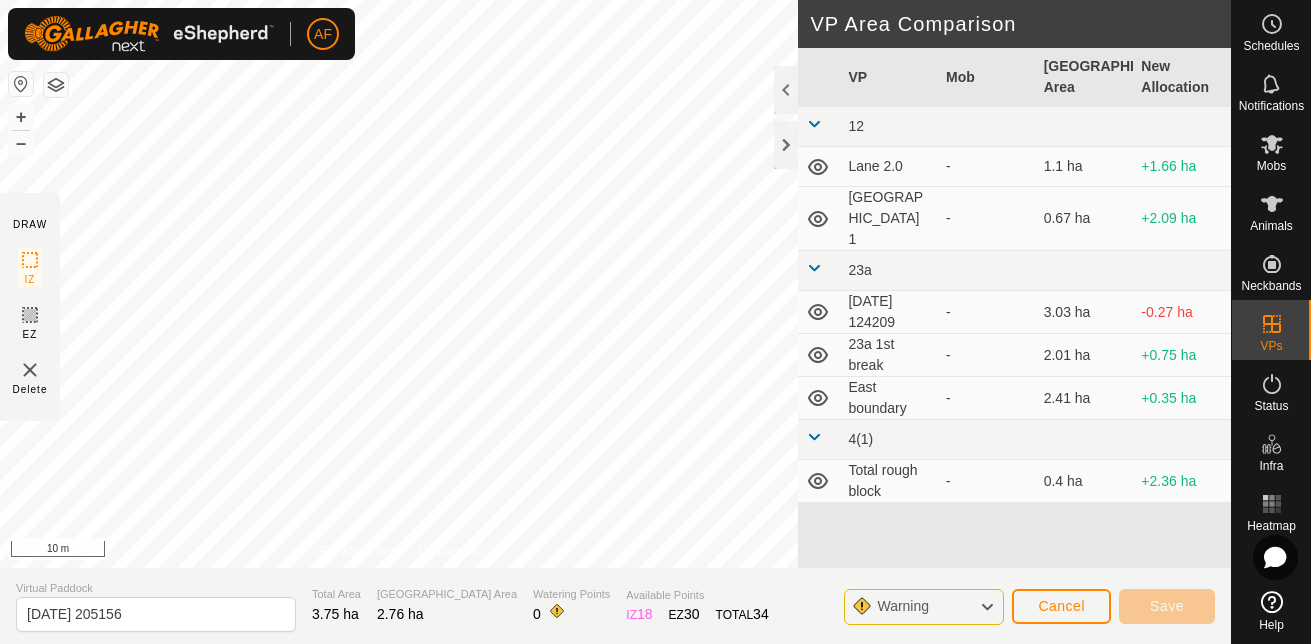 click on "AF Schedules Notifications Mobs Animals Neckbands VPs Status Infra Heatmap Help DRAW IZ EZ Delete Privacy Policy Contact Us + – ⇧ i 10 m VP Area Comparison     VP   Mob   Grazing Area   New Allocation  12  Lane 2.0  -  1.1 ha  +1.66 ha  [GEOGRAPHIC_DATA] 1  -  0.67 ha  +2.09 ha 23a  [DATE] 124209  -  3.03 ha  -0.27 ha  23a 1st break  -  2.01 ha  +0.75 ha  East boundary  -  2.41 ha  +0.35 ha 4(1)  Total rough block  -  0.4 ha  +2.36 ha Virtual Paddock [DATE] 205156 Total Area 3.75 ha Grazing Area 2.76 ha Watering Points 0 Available Points  IZ   18  EZ  30  TOTAL   34 Warning Cancel Save" at bounding box center (655, 322) 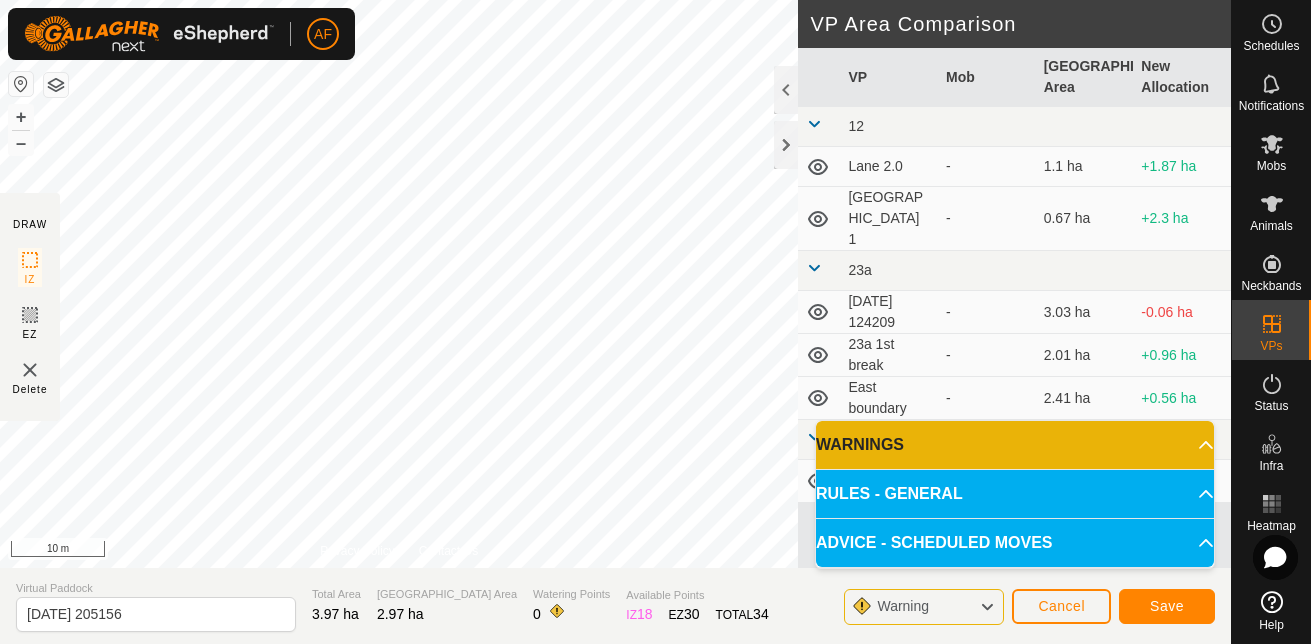 click on "DRAW IZ EZ Delete Privacy Policy Contact Us IZ interior angle must be larger than 80°  (Current: 48.0°) . + – ⇧ i 10 m VP Area Comparison     VP   Mob   [GEOGRAPHIC_DATA] Area   New Allocation  12  Lane 2.0  -  1.1 ha  +1.87 ha  [GEOGRAPHIC_DATA] 1  -  0.67 ha  +2.3 ha 23a  [DATE] 124209  -  3.03 ha  -0.06 ha  23a 1st break  -  2.01 ha  +0.96 ha  East boundary  -  2.41 ha  +0.56 ha 4(1)  Total rough block  -  0.4 ha  +2.57 ha" 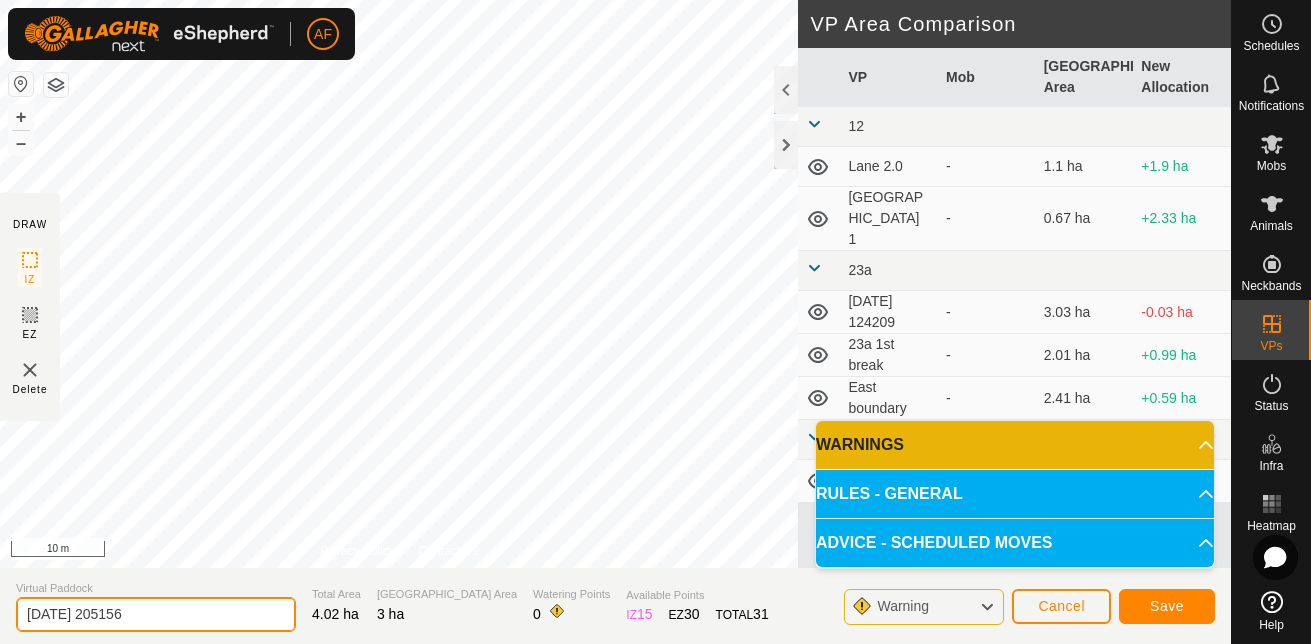 drag, startPoint x: 163, startPoint y: 609, endPoint x: 0, endPoint y: 609, distance: 163 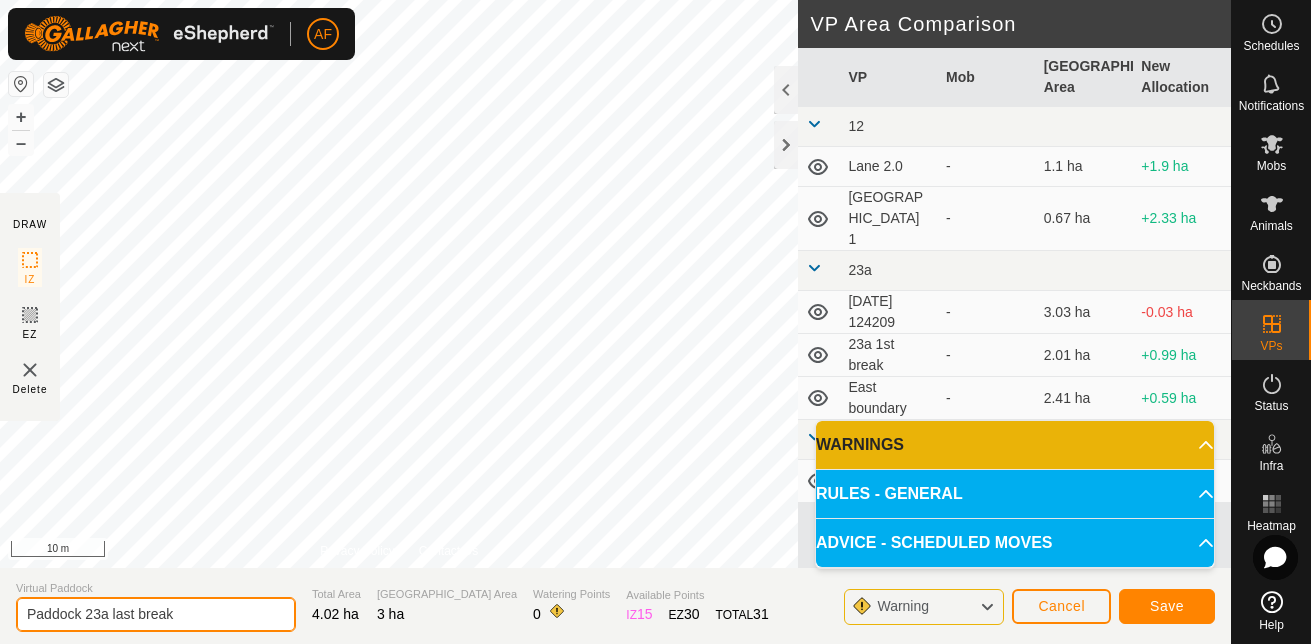 type on "Paddock 23a last break" 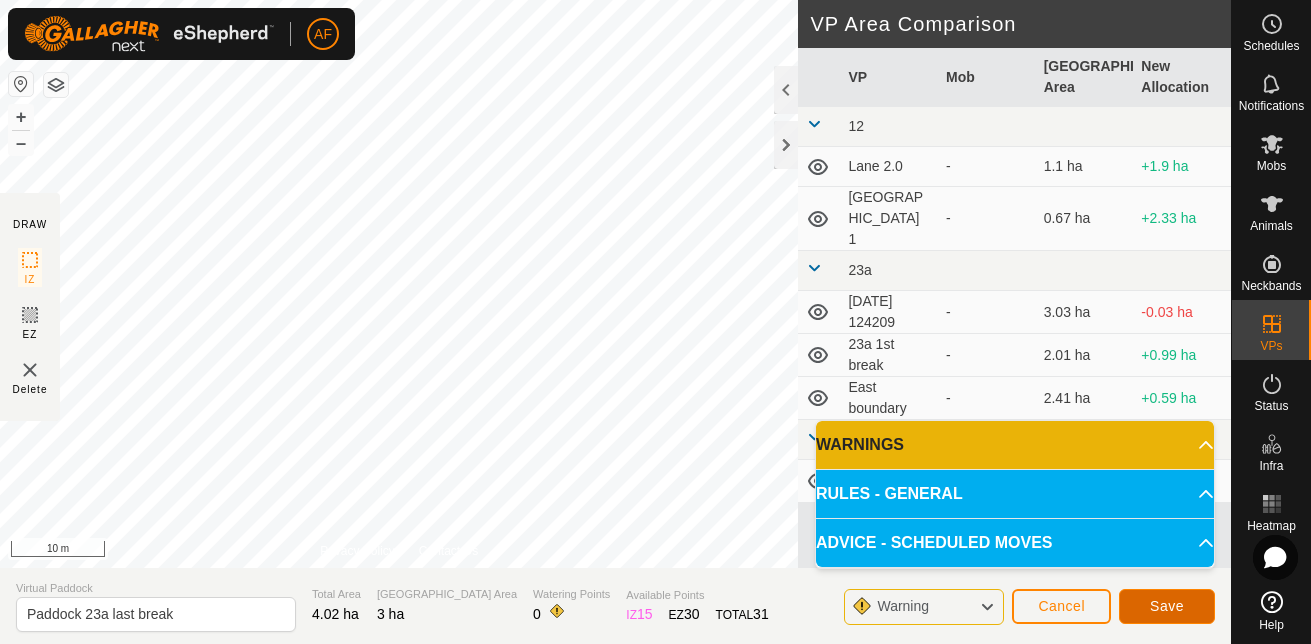 click on "Save" 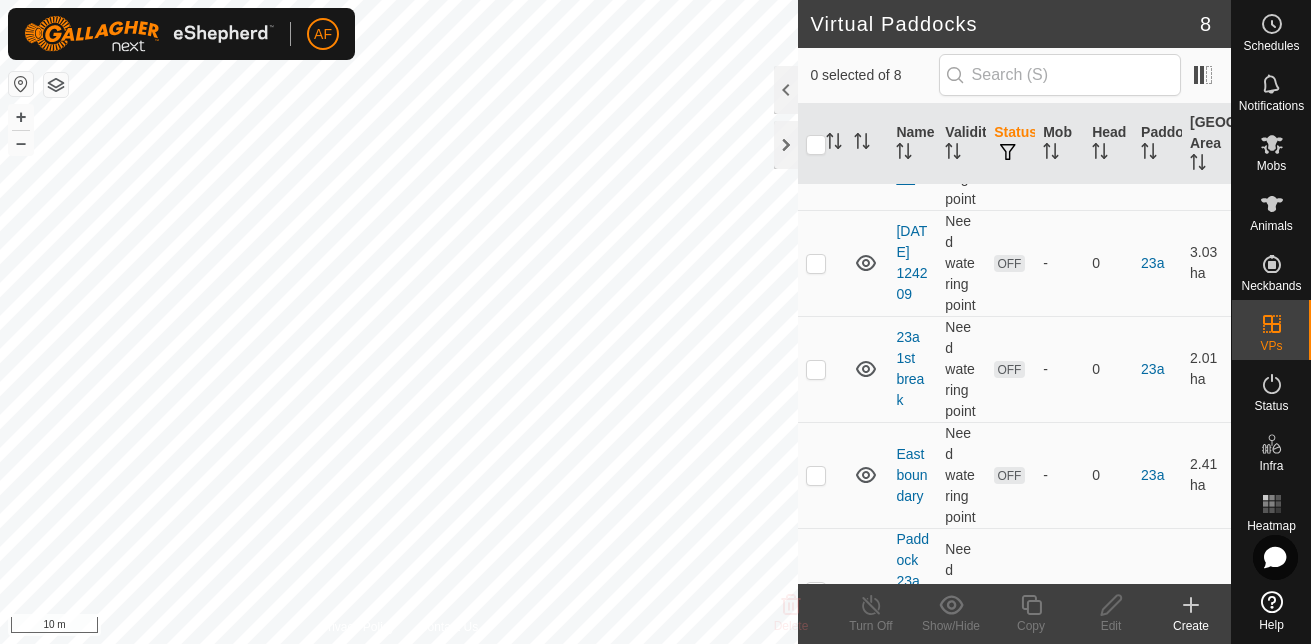 scroll, scrollTop: 611, scrollLeft: 0, axis: vertical 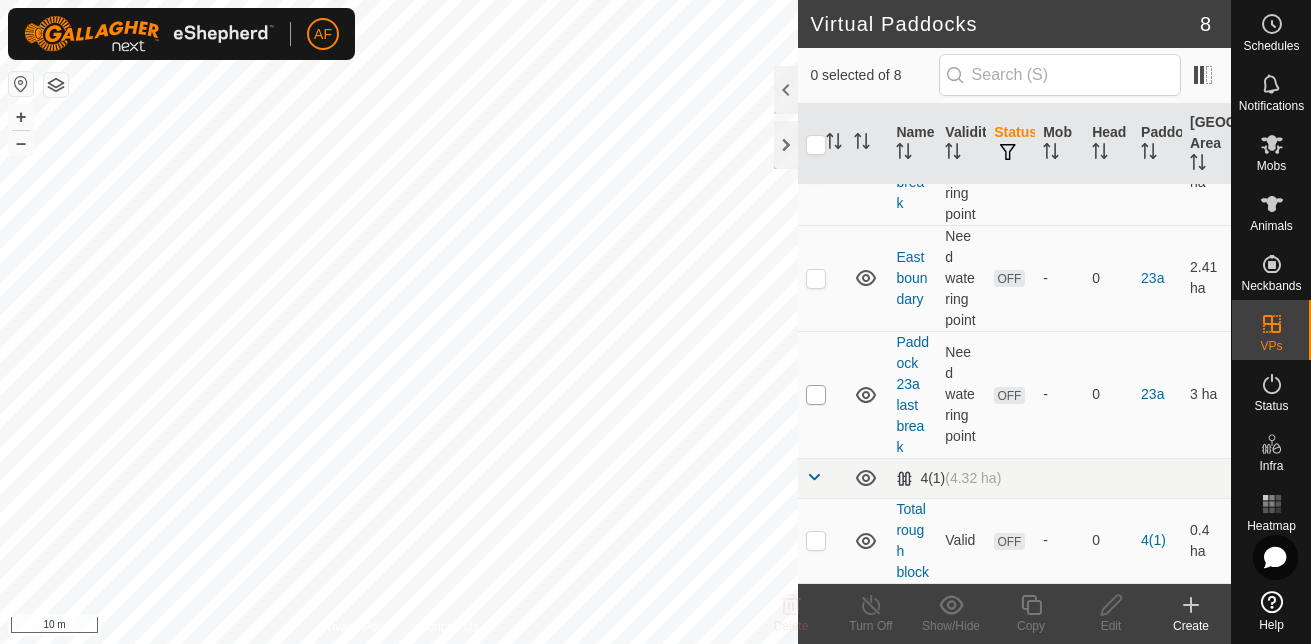 click at bounding box center [816, 395] 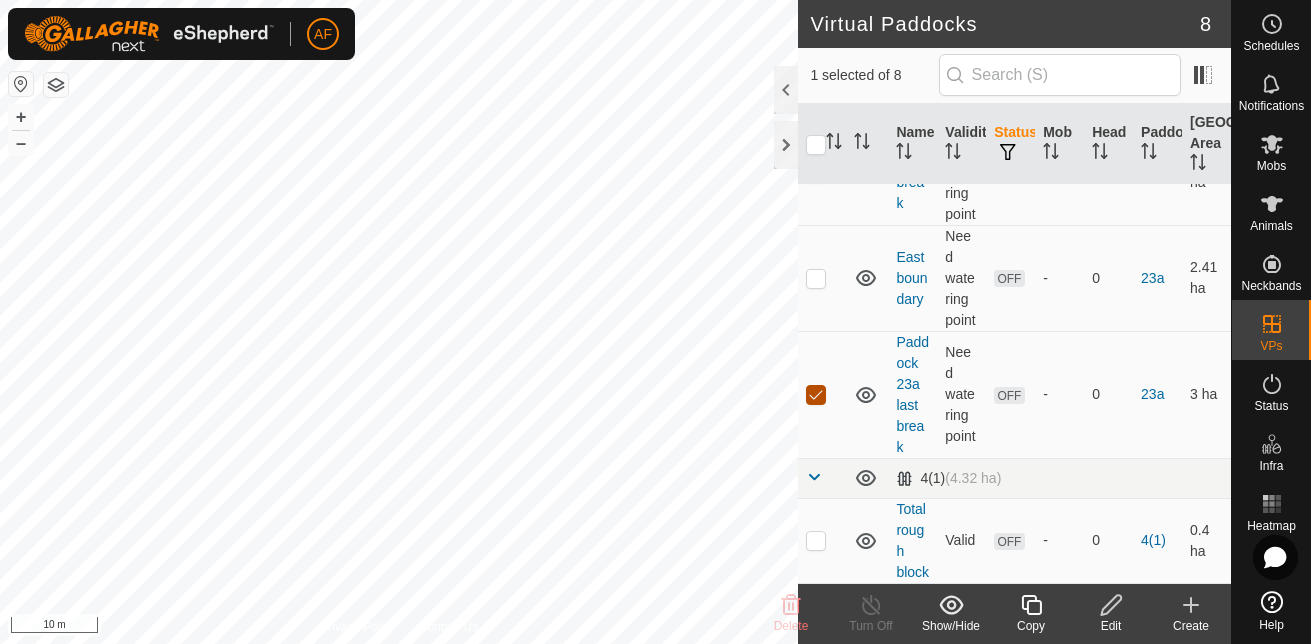 click at bounding box center (816, 395) 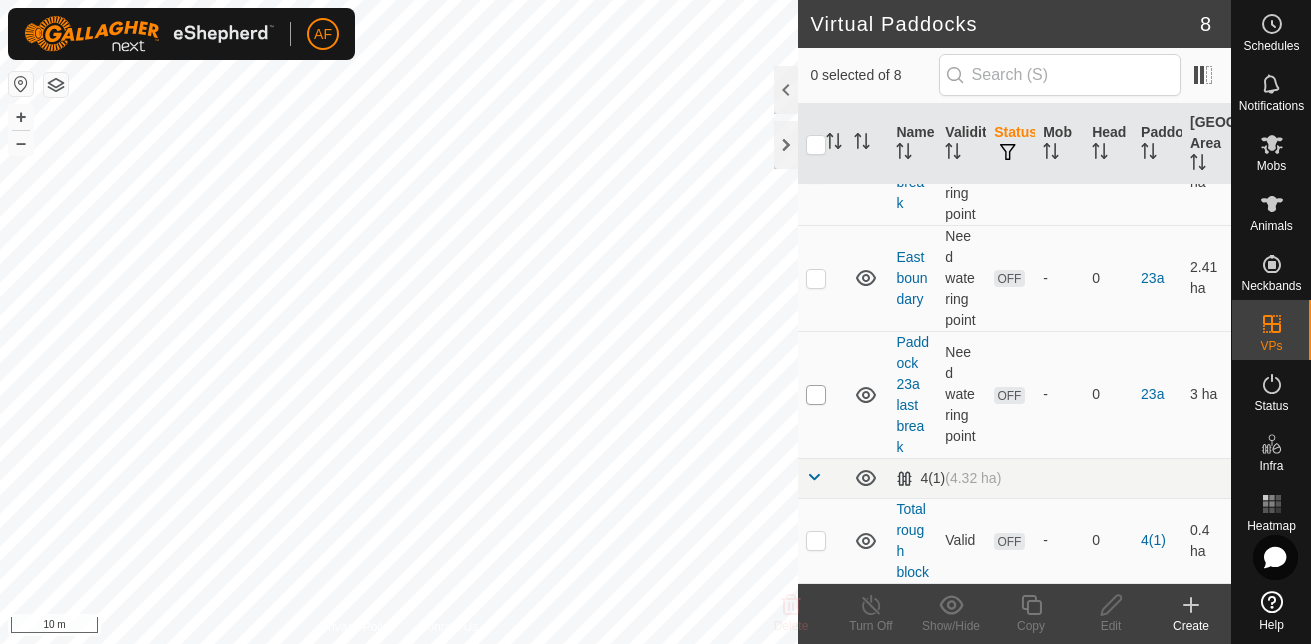 click at bounding box center (816, 395) 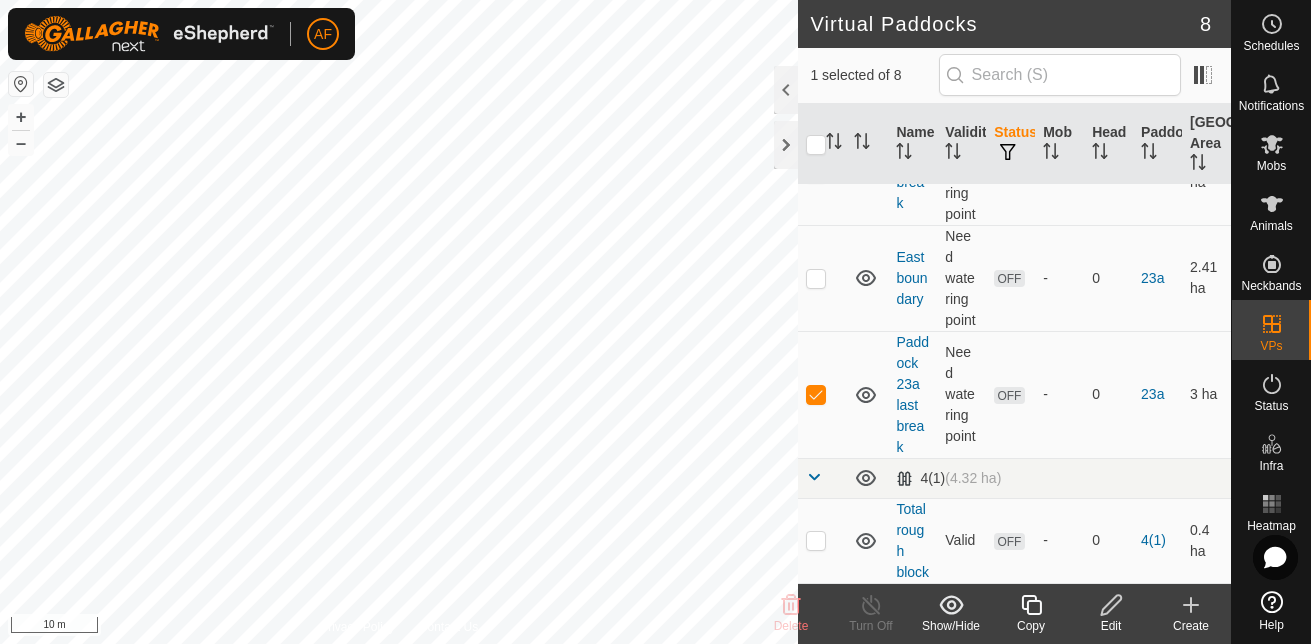 click on "Edit" 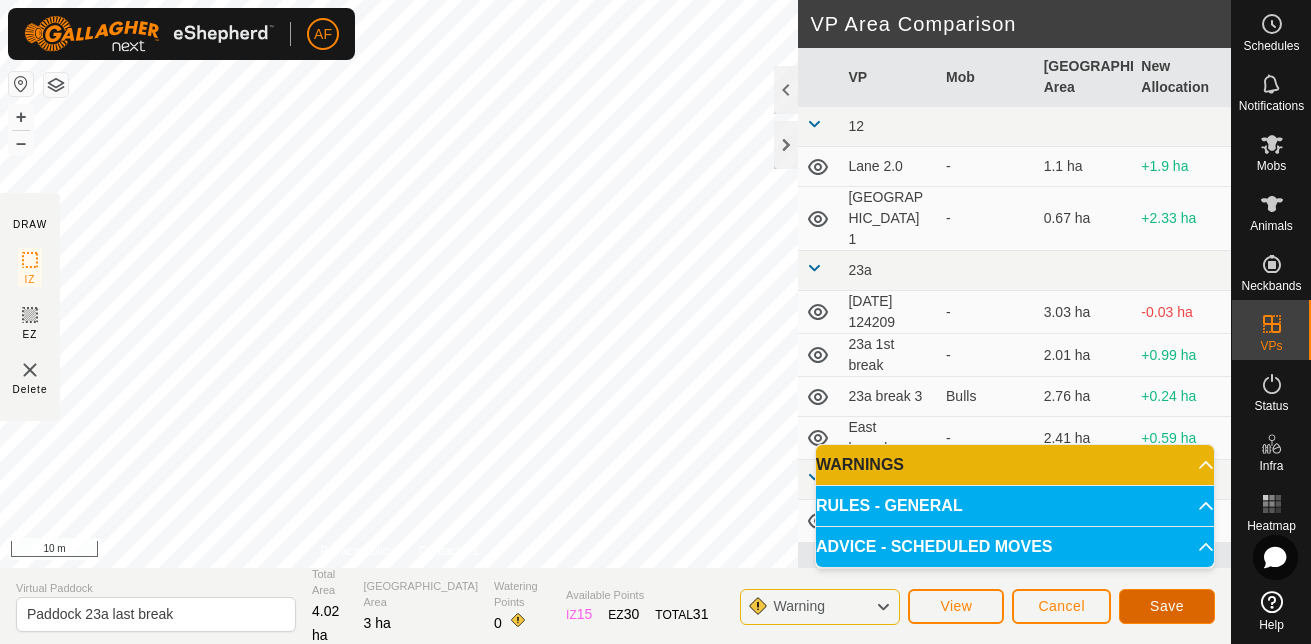 click on "Save" 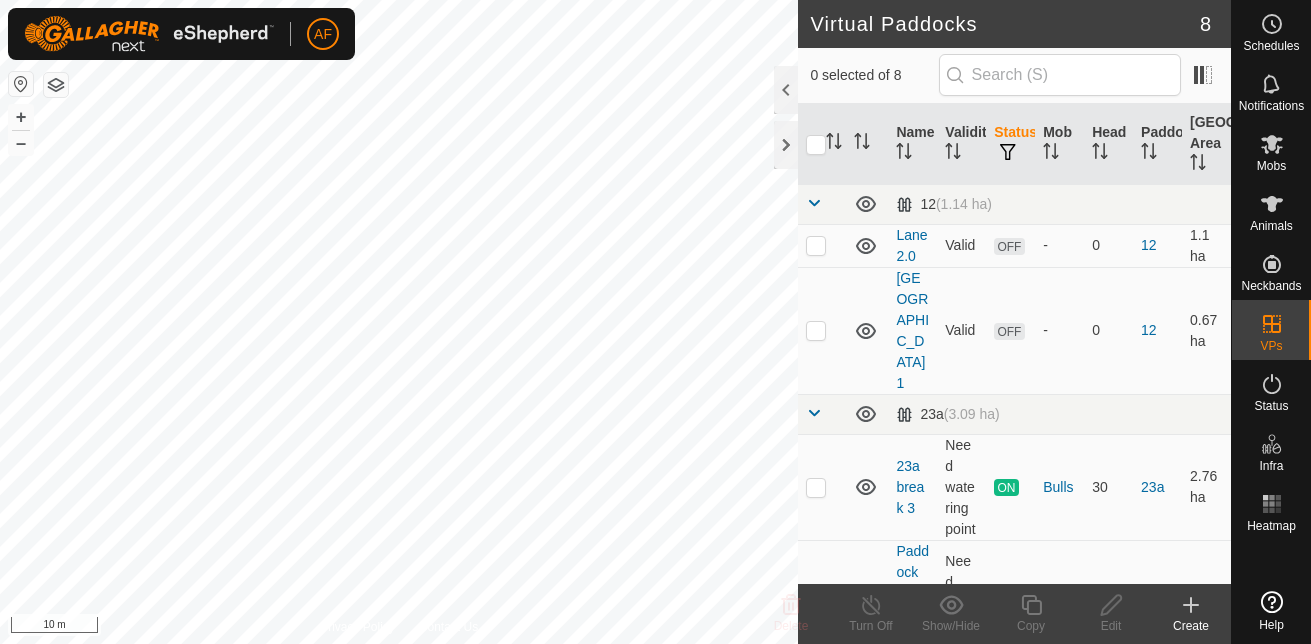scroll, scrollTop: 0, scrollLeft: 0, axis: both 